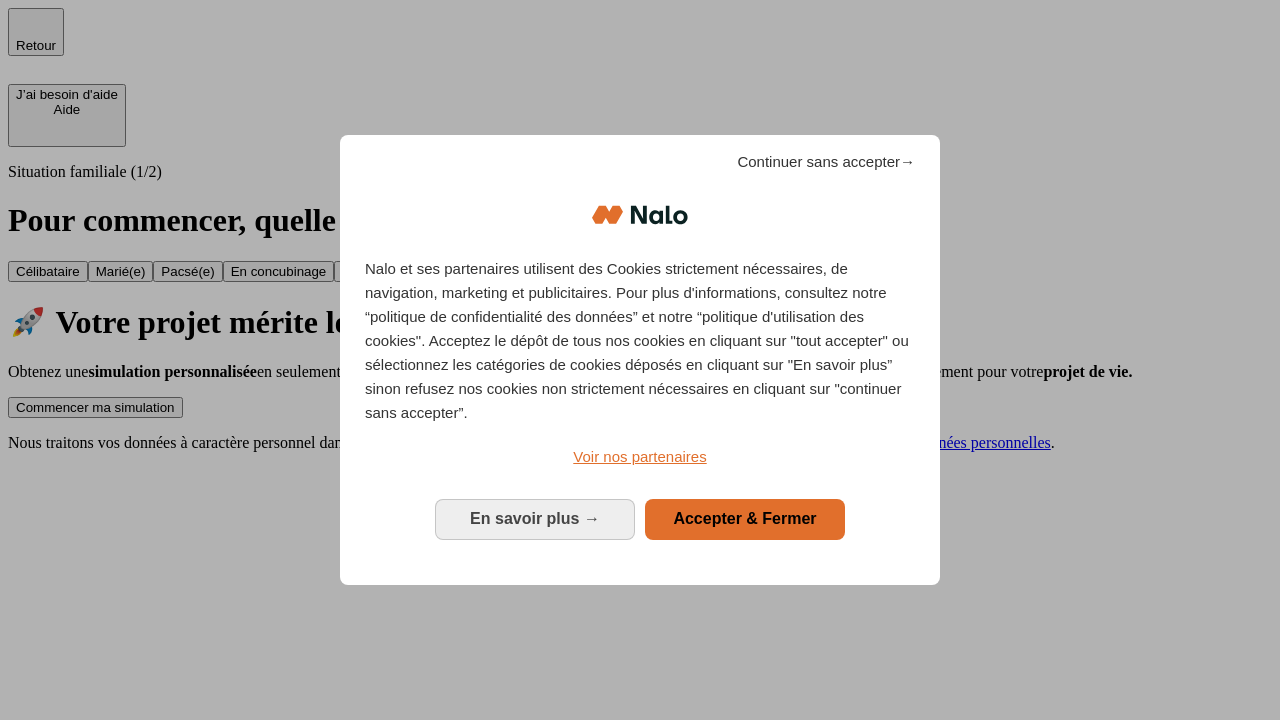 scroll, scrollTop: 0, scrollLeft: 0, axis: both 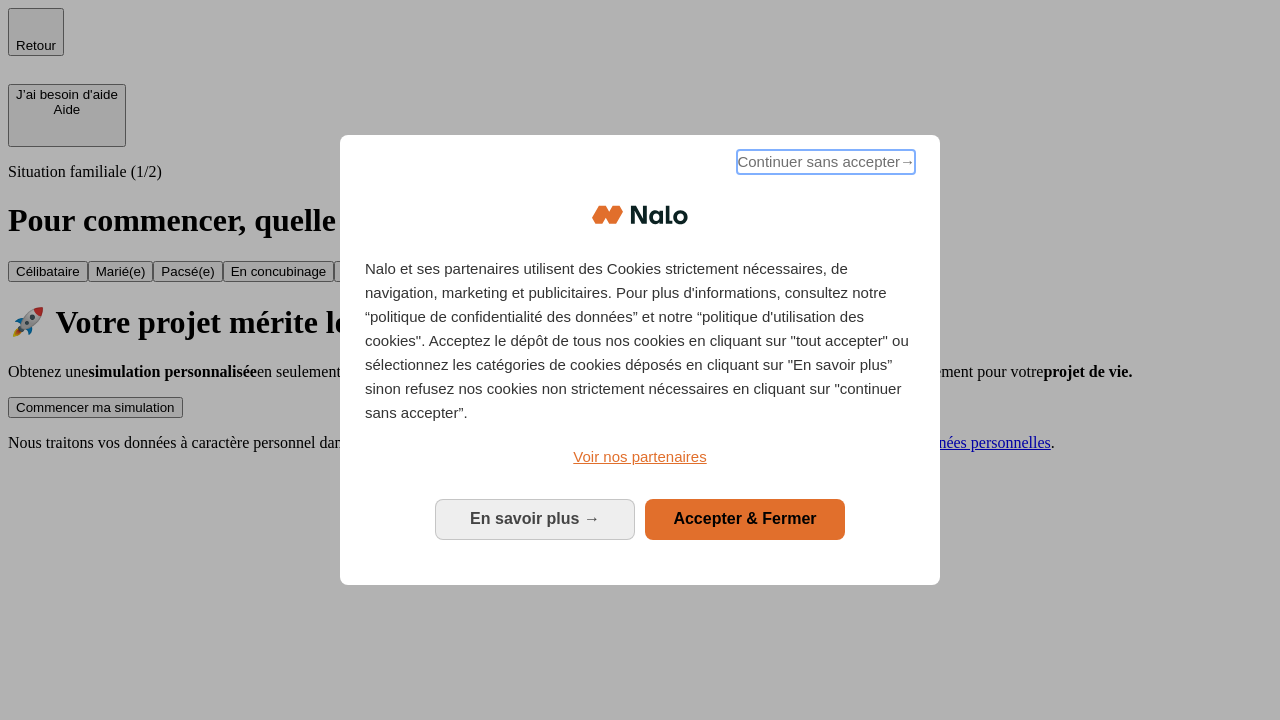 click on "Continuer sans accepter  →" at bounding box center (826, 162) 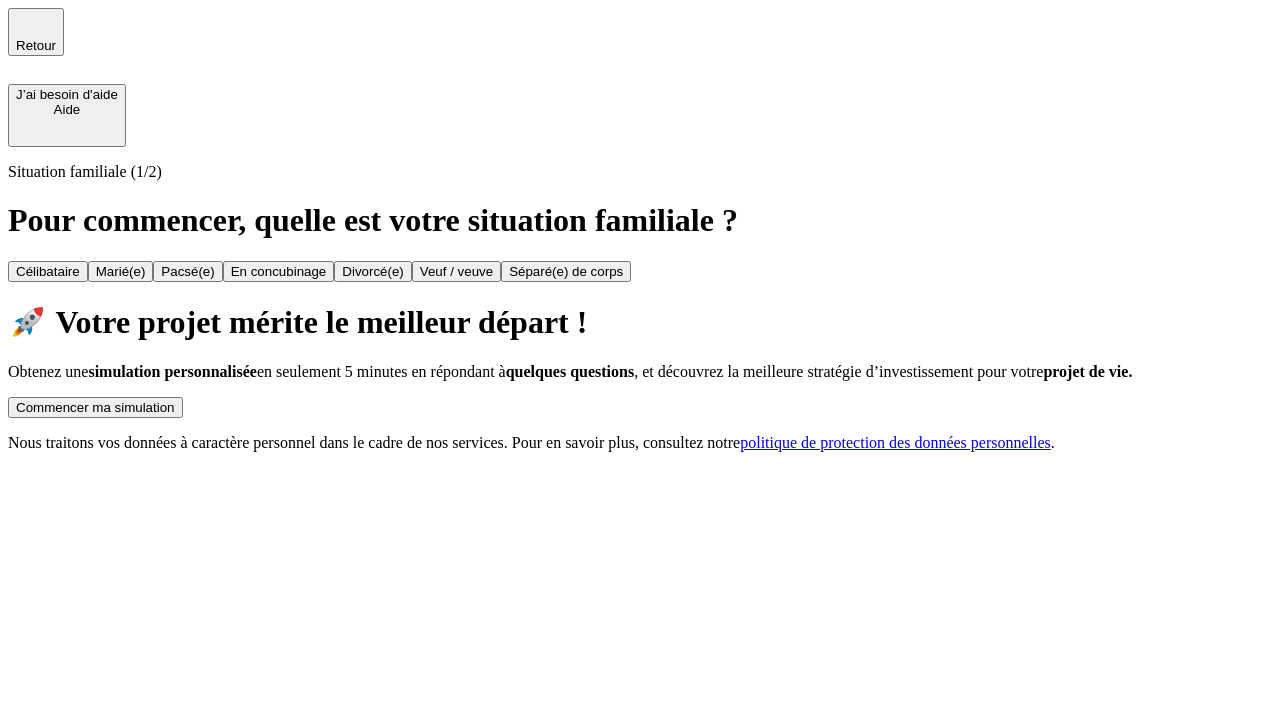 click on "Commencer ma simulation" at bounding box center (95, 407) 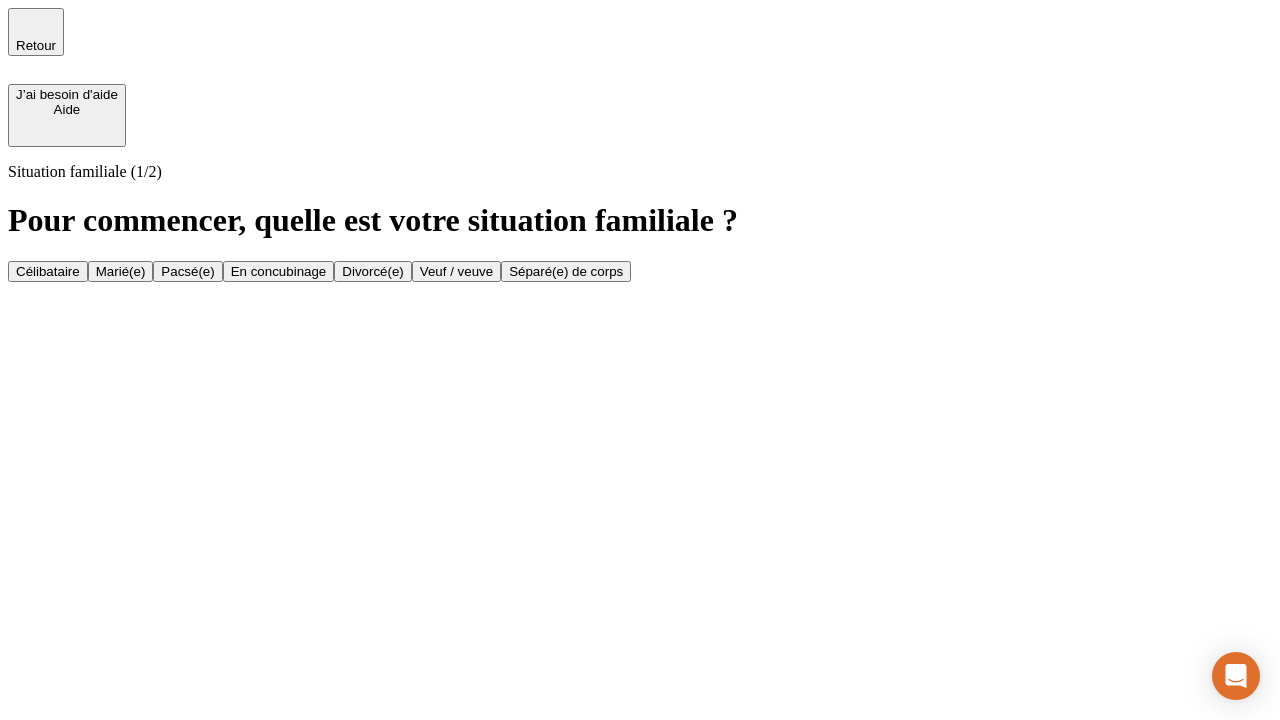 click on "Célibataire" at bounding box center (48, 271) 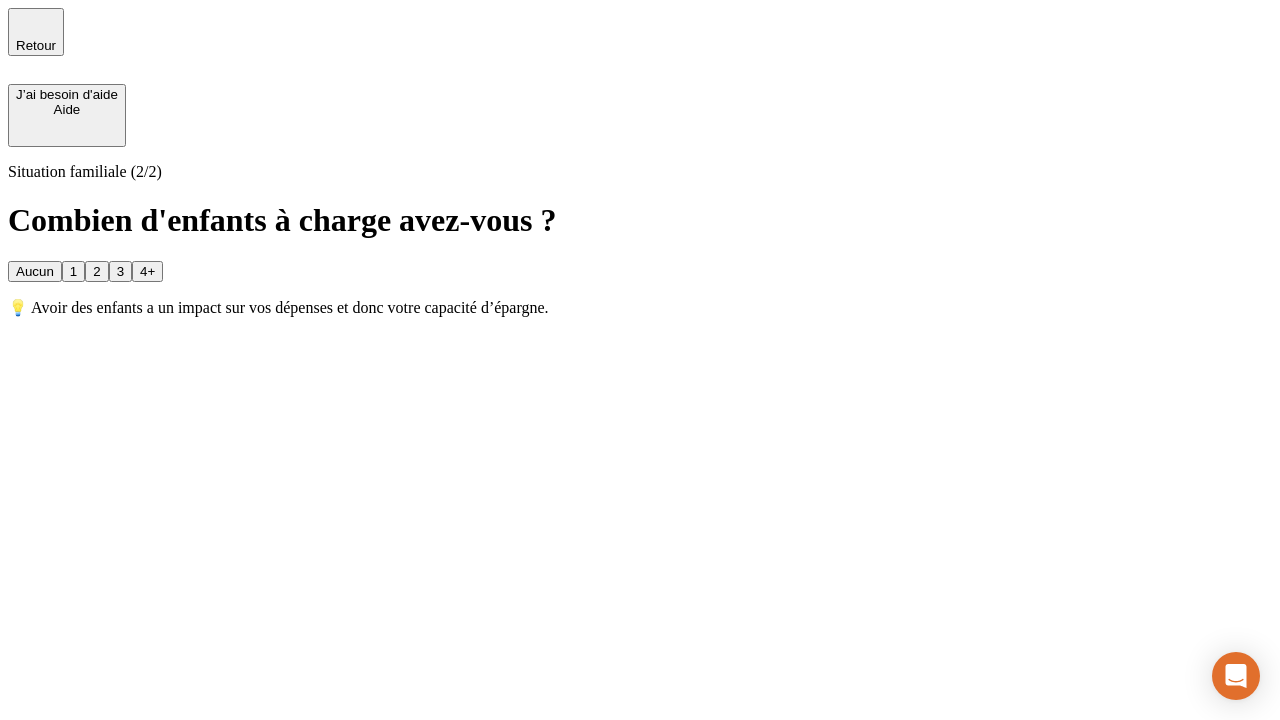 click on "Aucun" at bounding box center (35, 271) 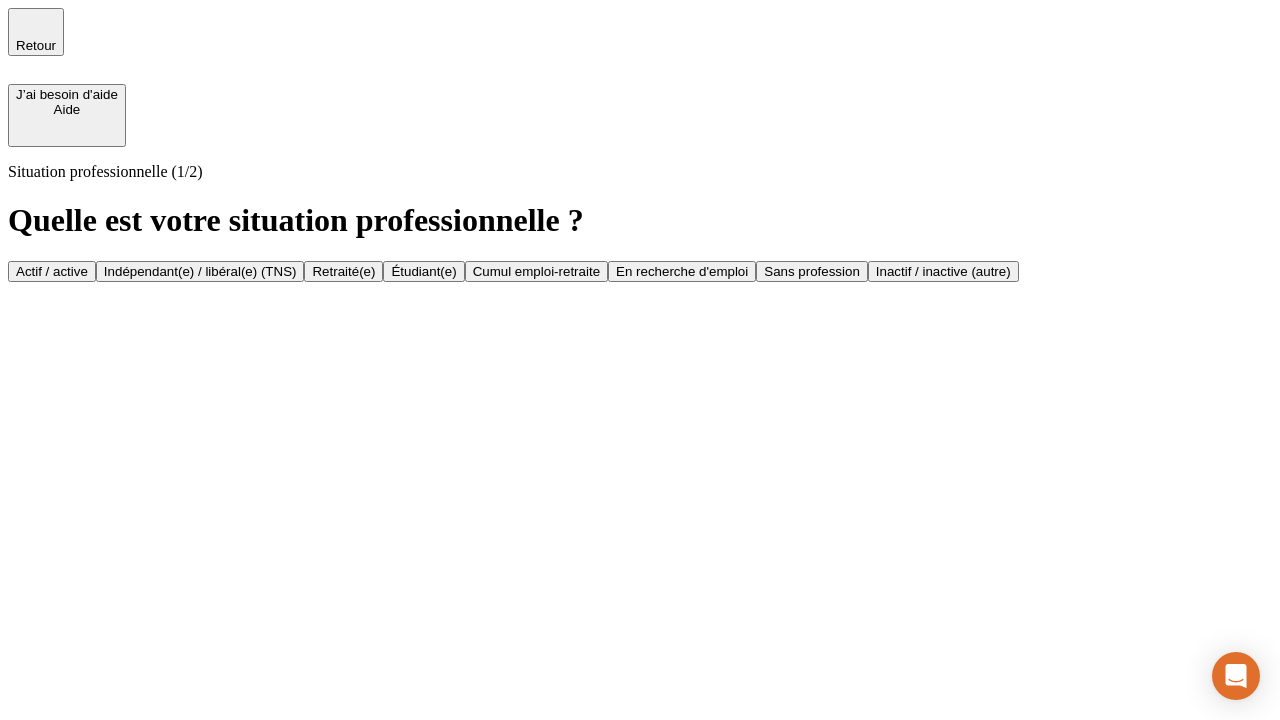 click on "Actif / active" at bounding box center [52, 271] 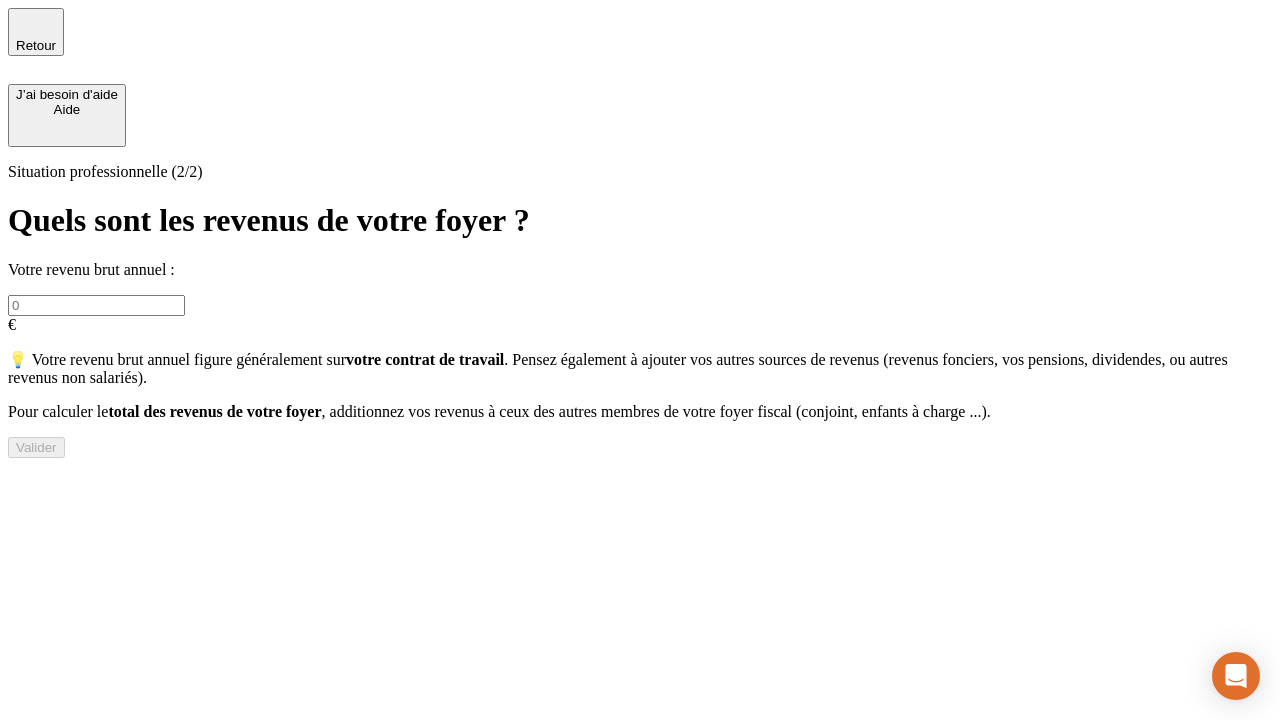 click at bounding box center (96, 305) 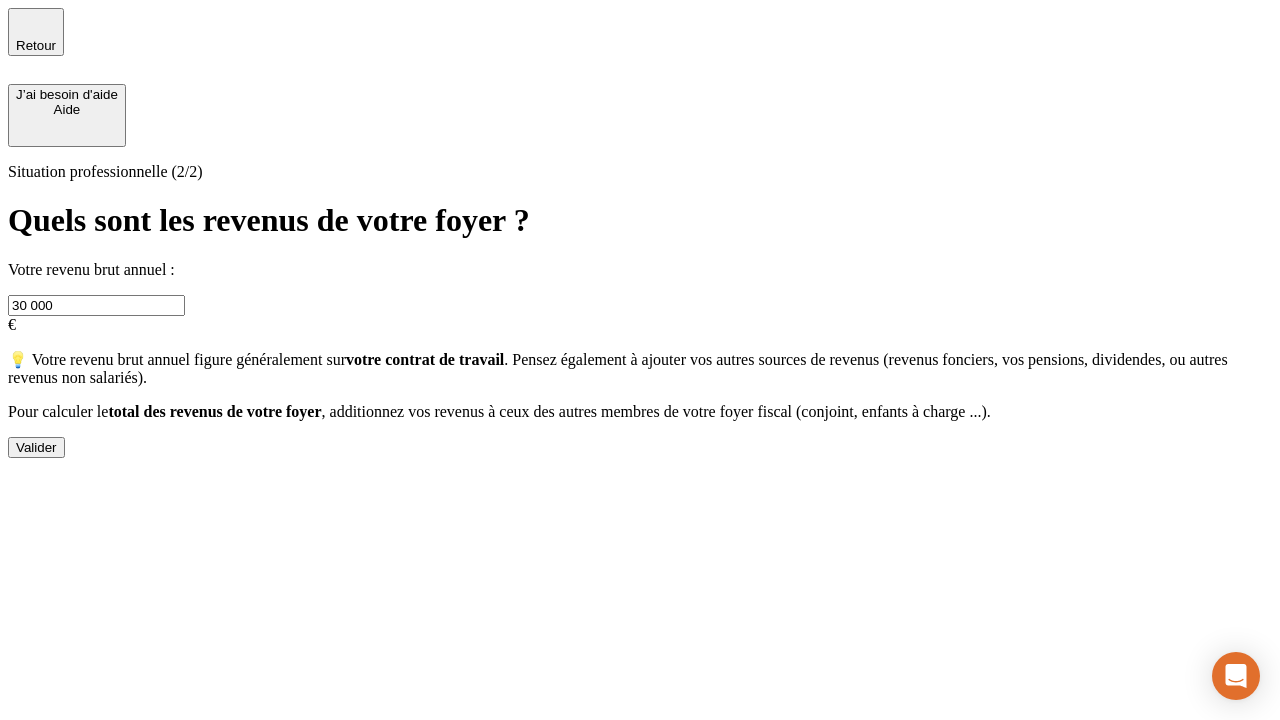 click on "Valider" at bounding box center [36, 447] 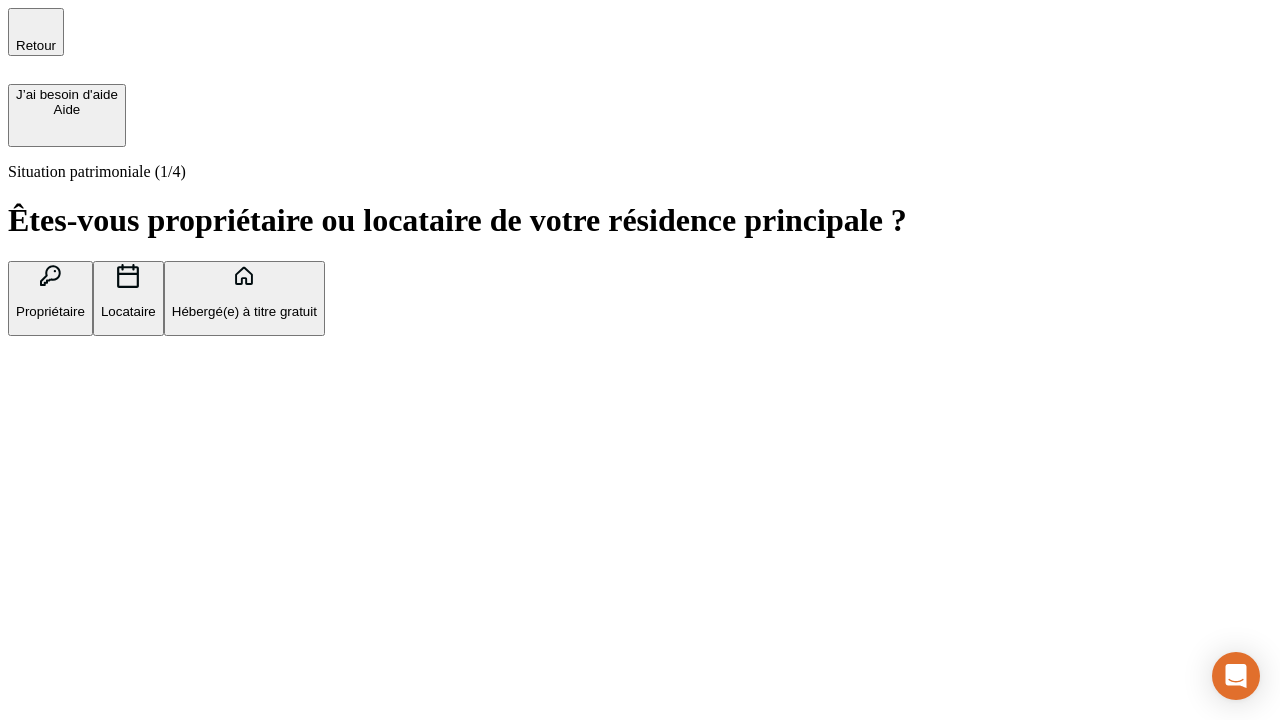 click on "Hébergé(e) à titre gratuit" at bounding box center (244, 311) 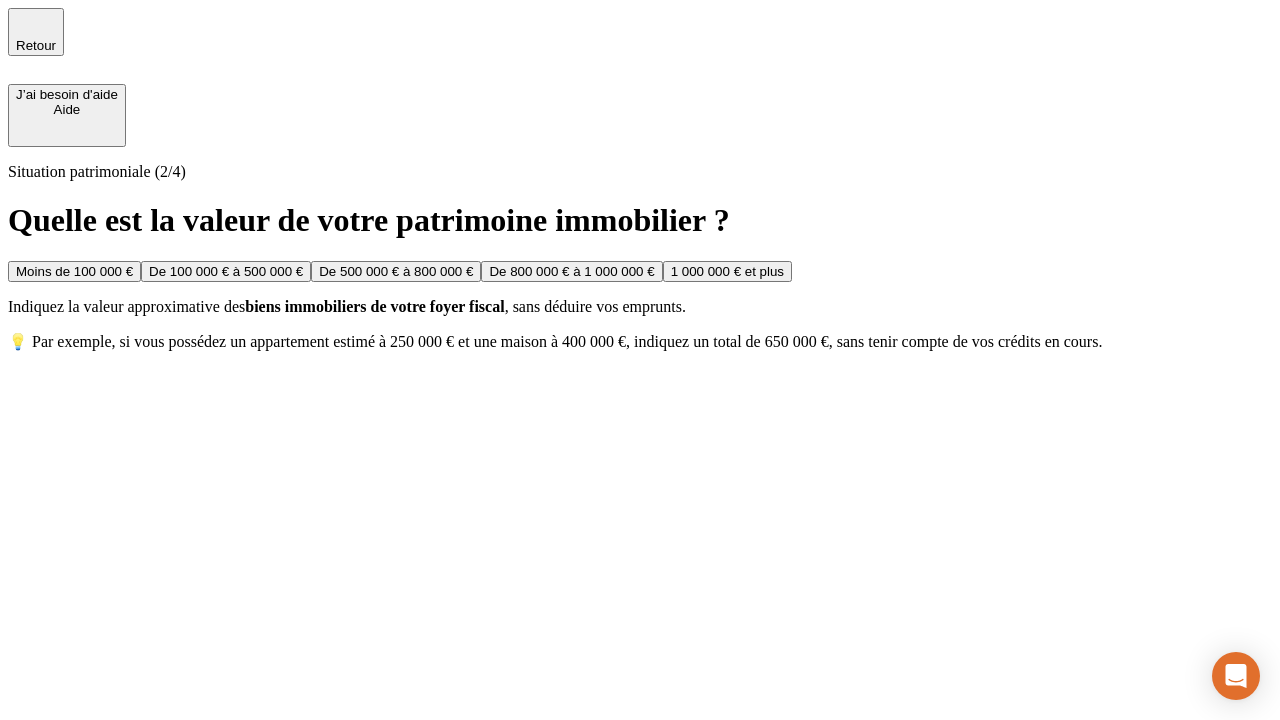 click on "Moins de 100 000 €" at bounding box center [74, 271] 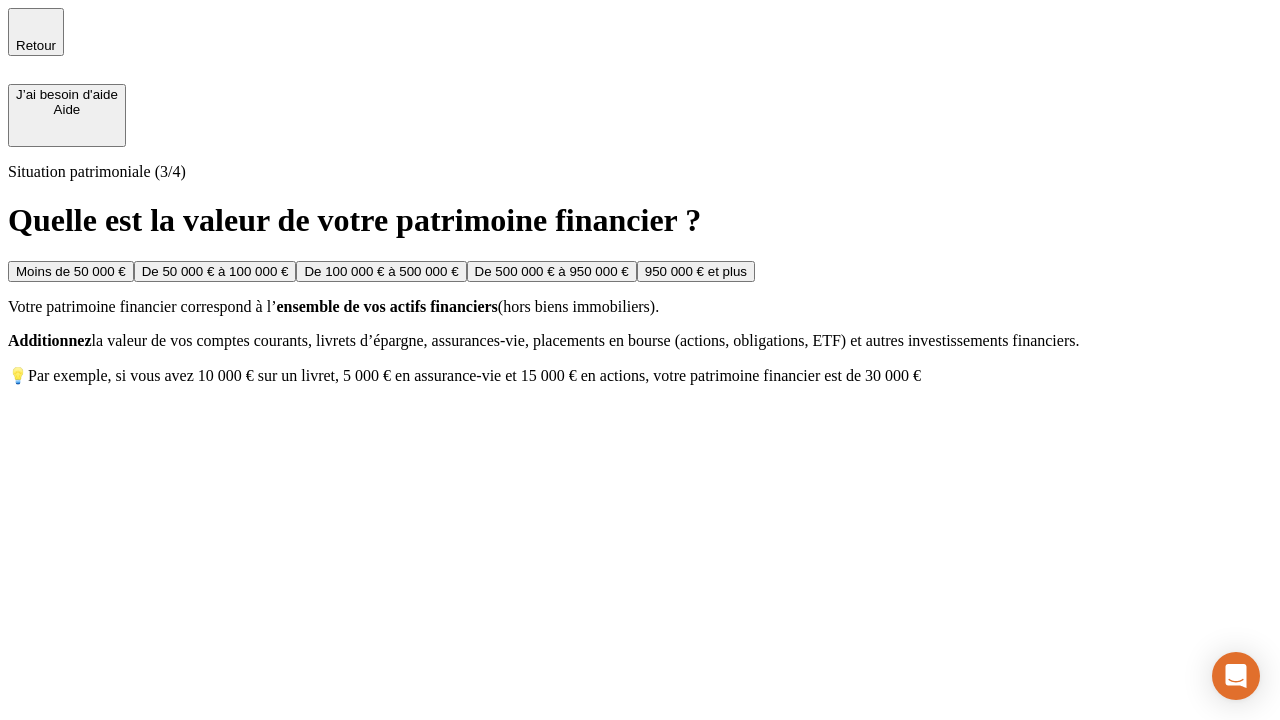 click on "Moins de 50 000 €" at bounding box center [71, 271] 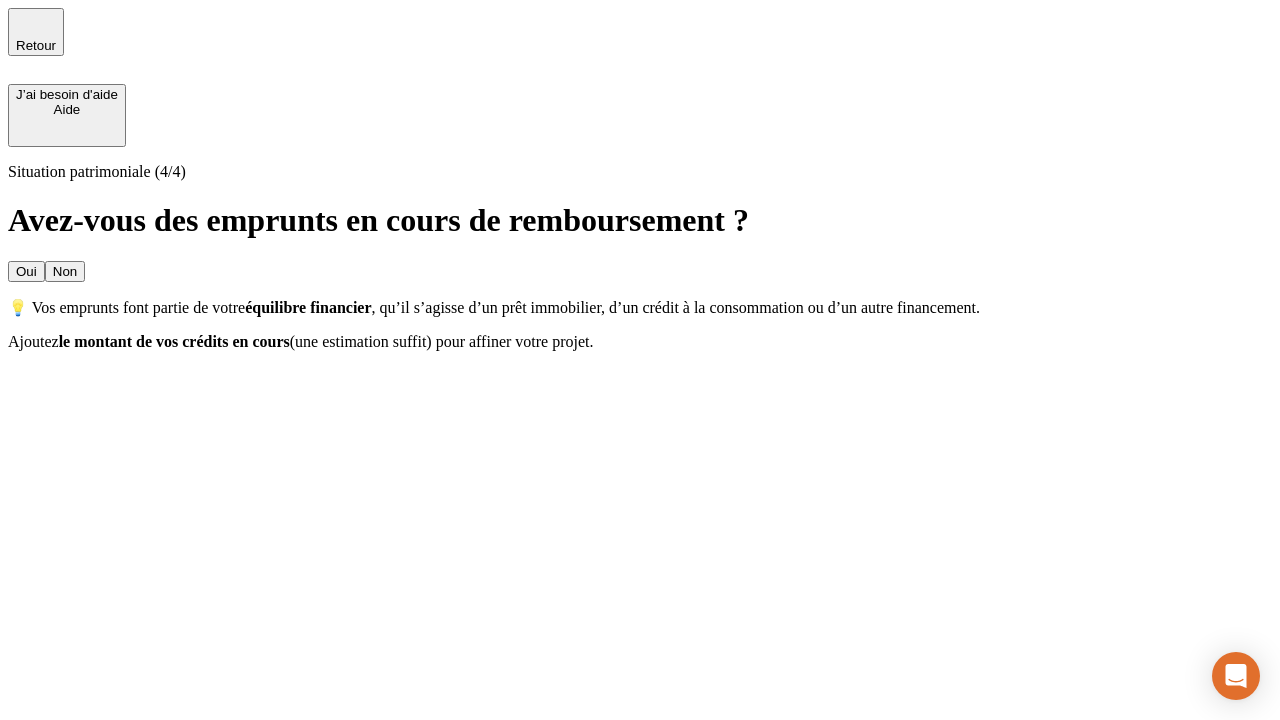 click on "Non" at bounding box center (65, 271) 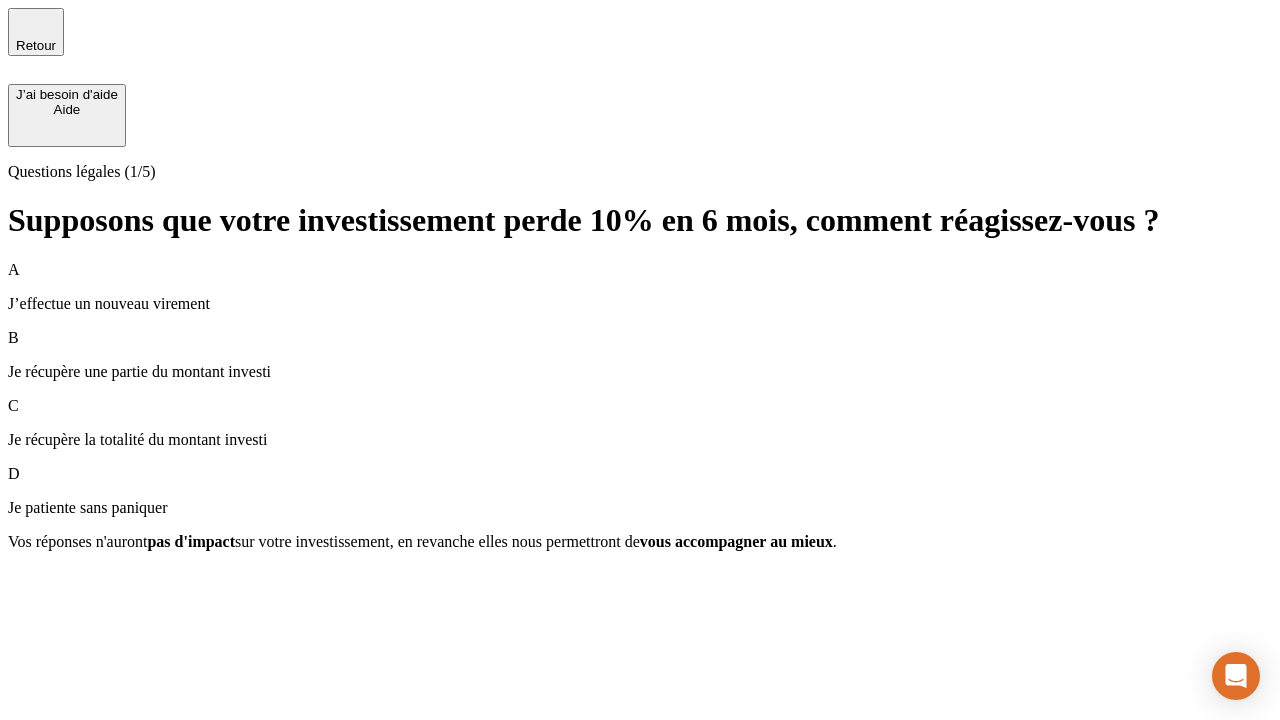 click on "A J’effectue un nouveau virement" at bounding box center (640, 287) 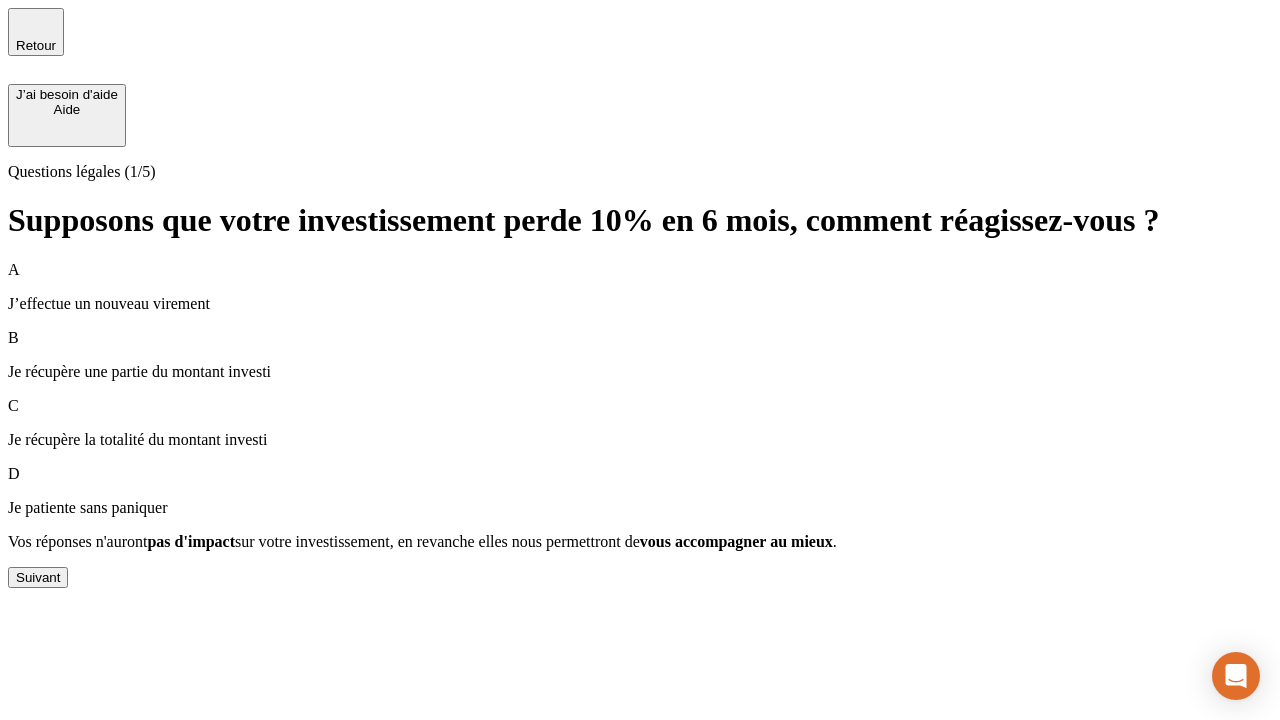 click on "Suivant" at bounding box center [38, 577] 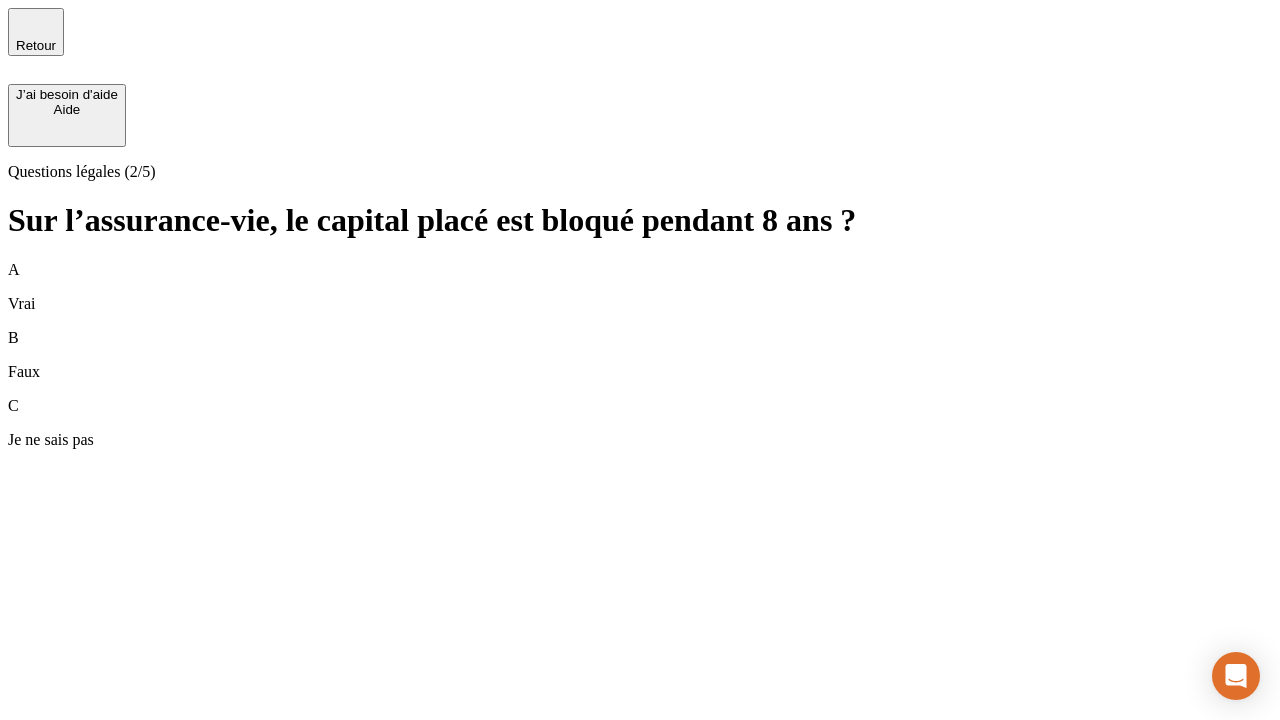 click on "B Faux" at bounding box center (640, 355) 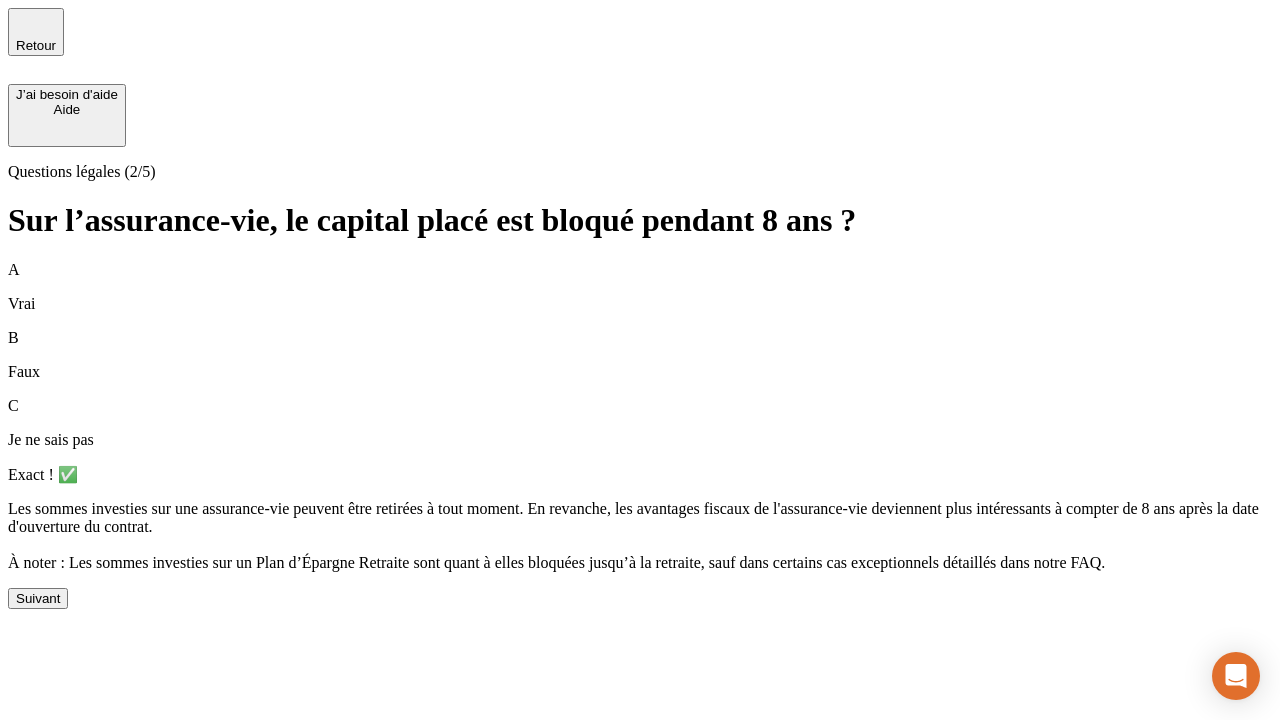 click on "Suivant" at bounding box center [38, 598] 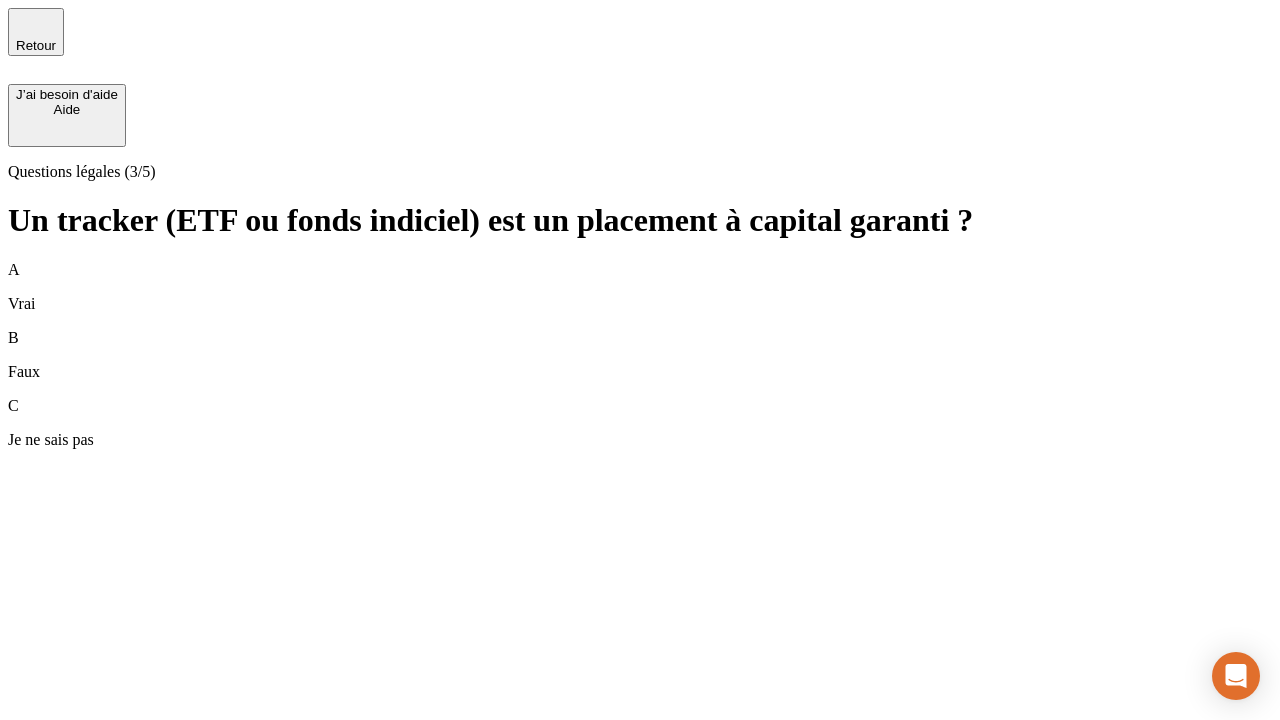 click on "B Faux" at bounding box center (640, 355) 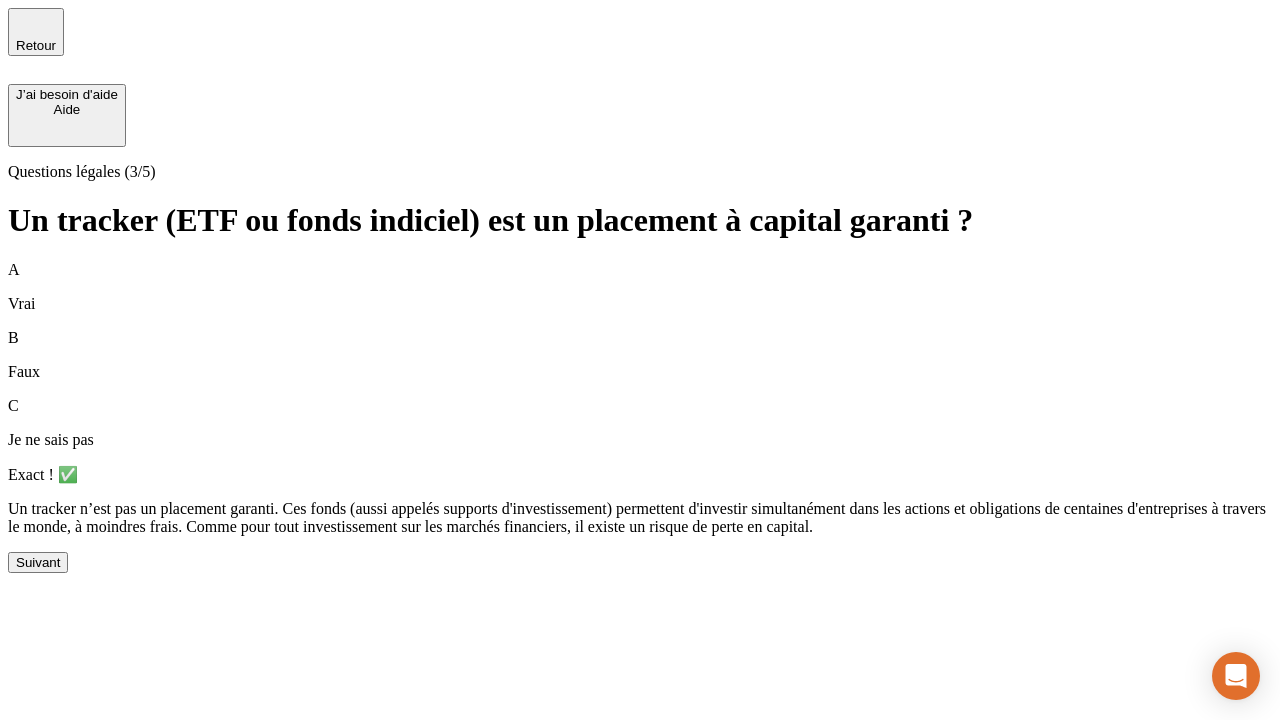 click on "Suivant" at bounding box center [38, 562] 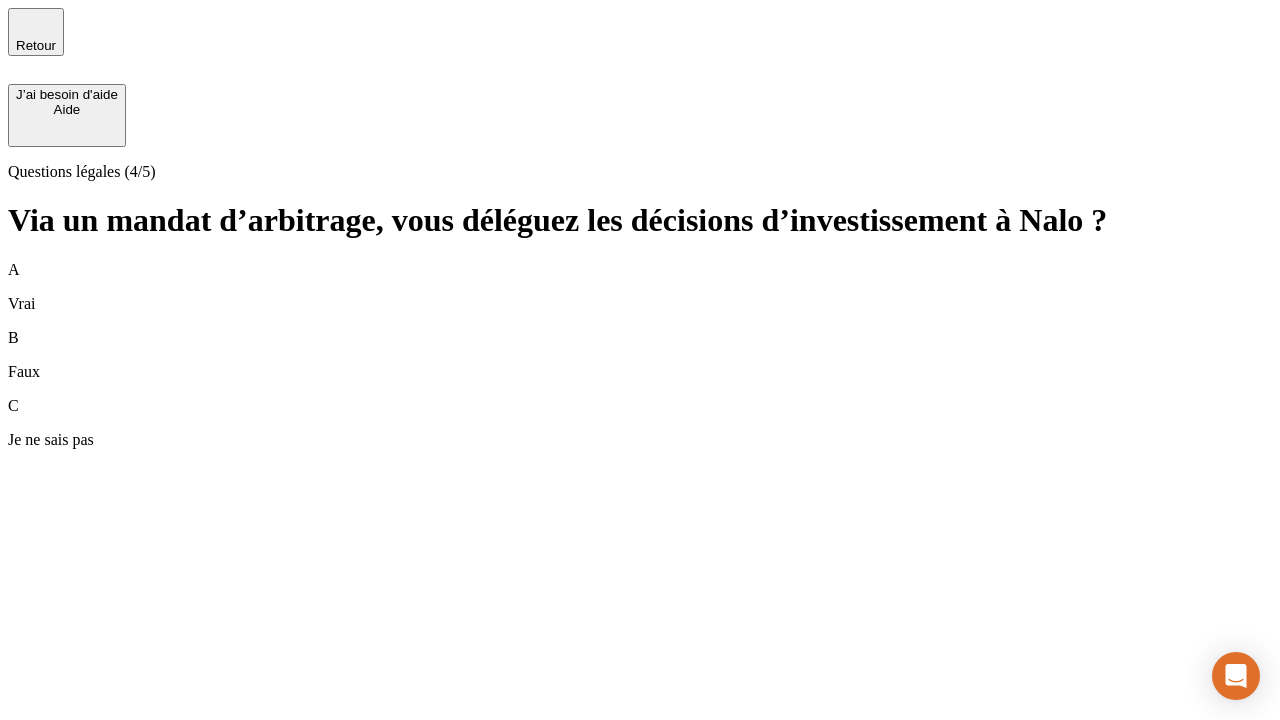 click on "A Vrai" at bounding box center [640, 287] 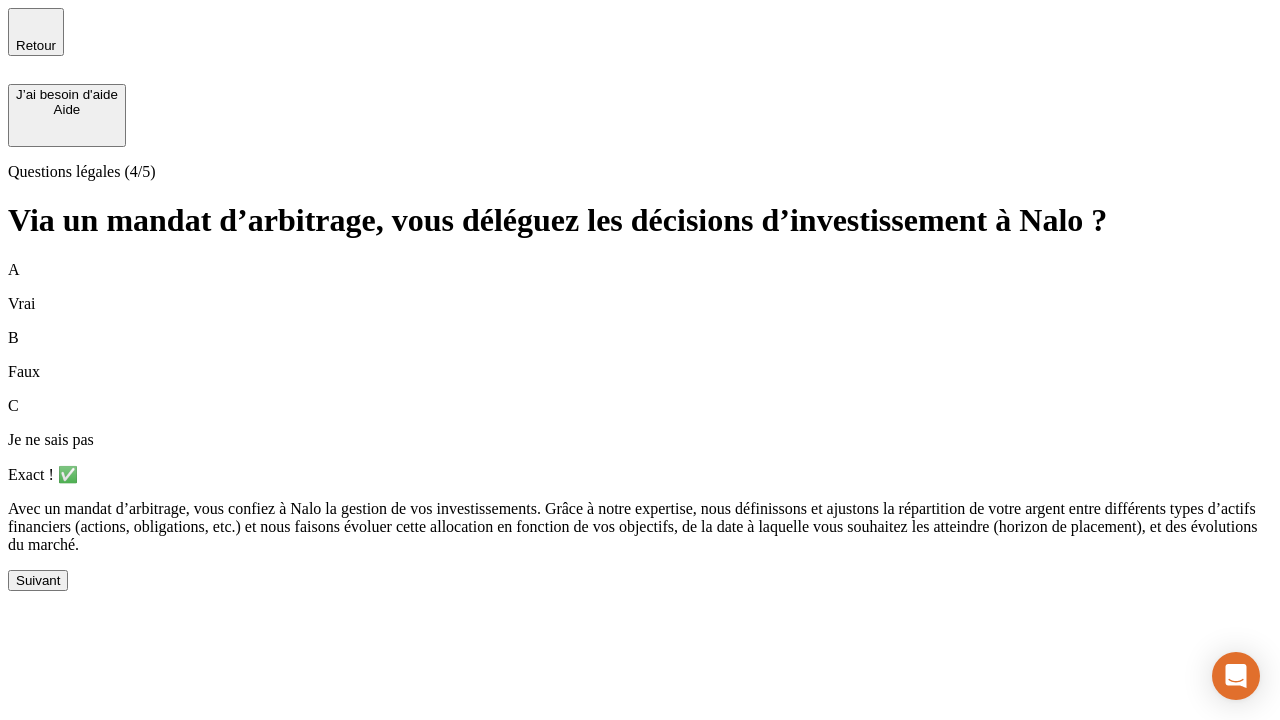 click on "Suivant" at bounding box center (38, 580) 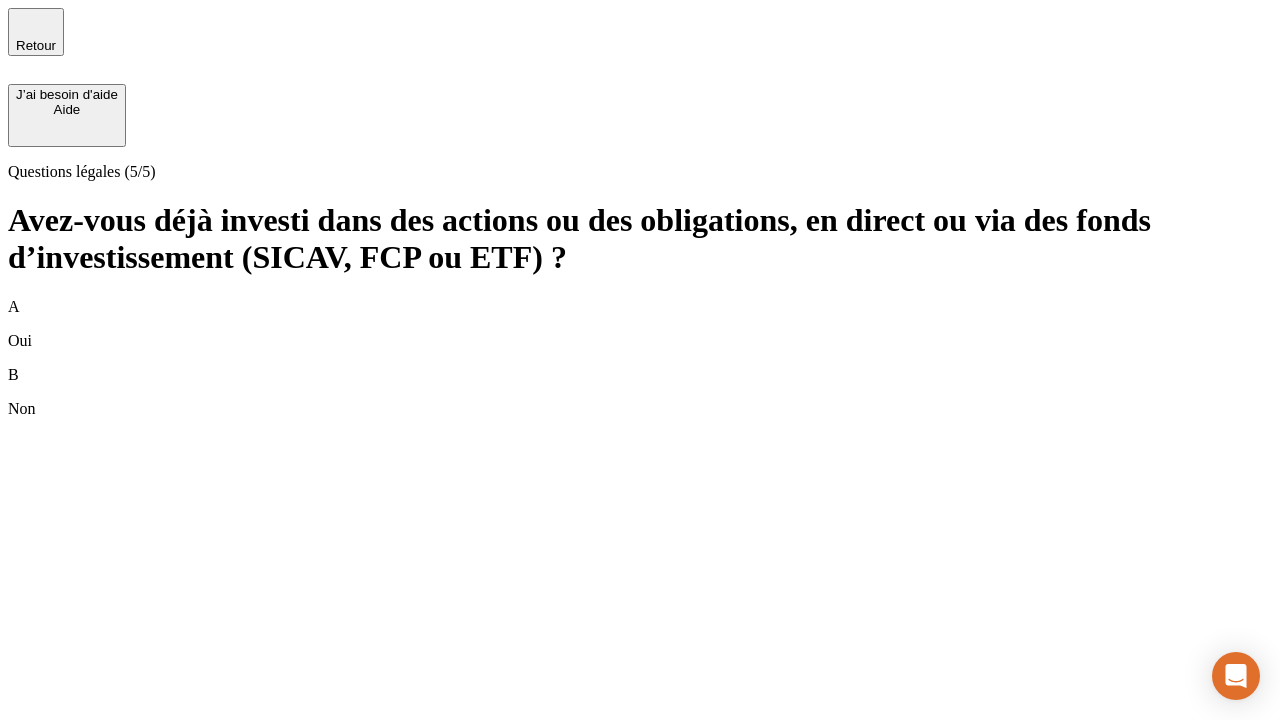 click on "B Non" at bounding box center [640, 392] 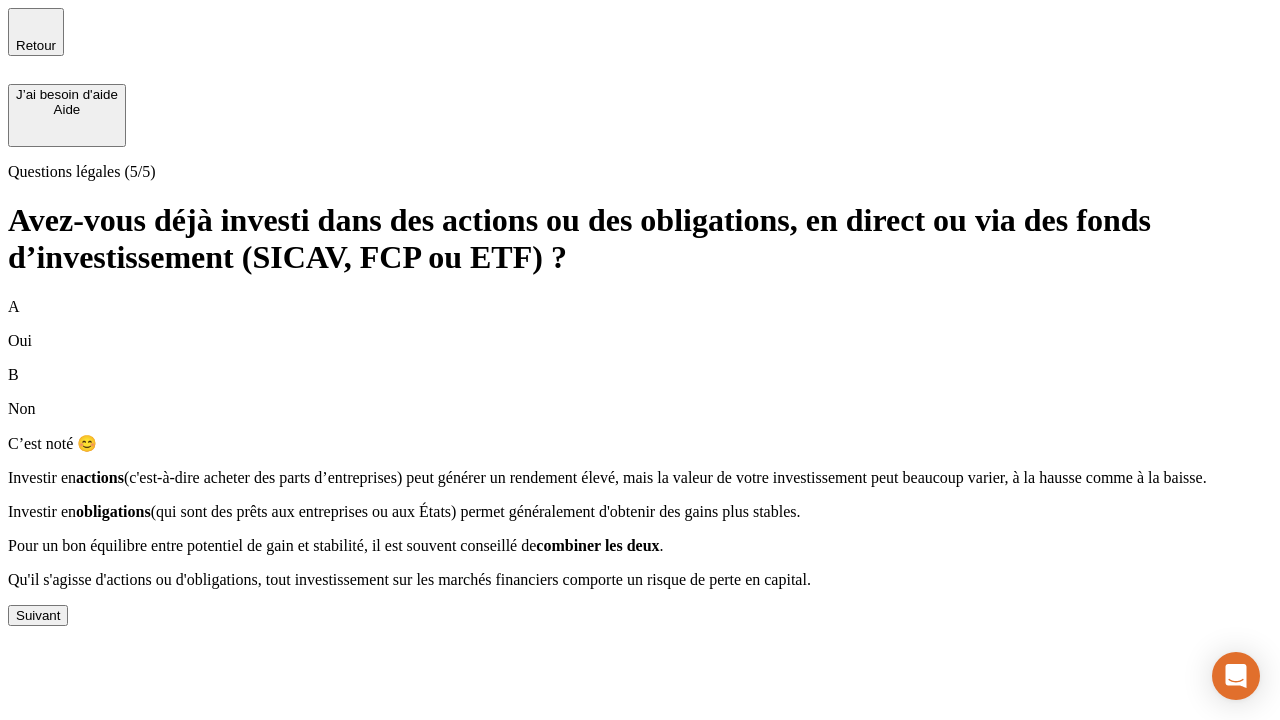 click on "Suivant" at bounding box center (38, 615) 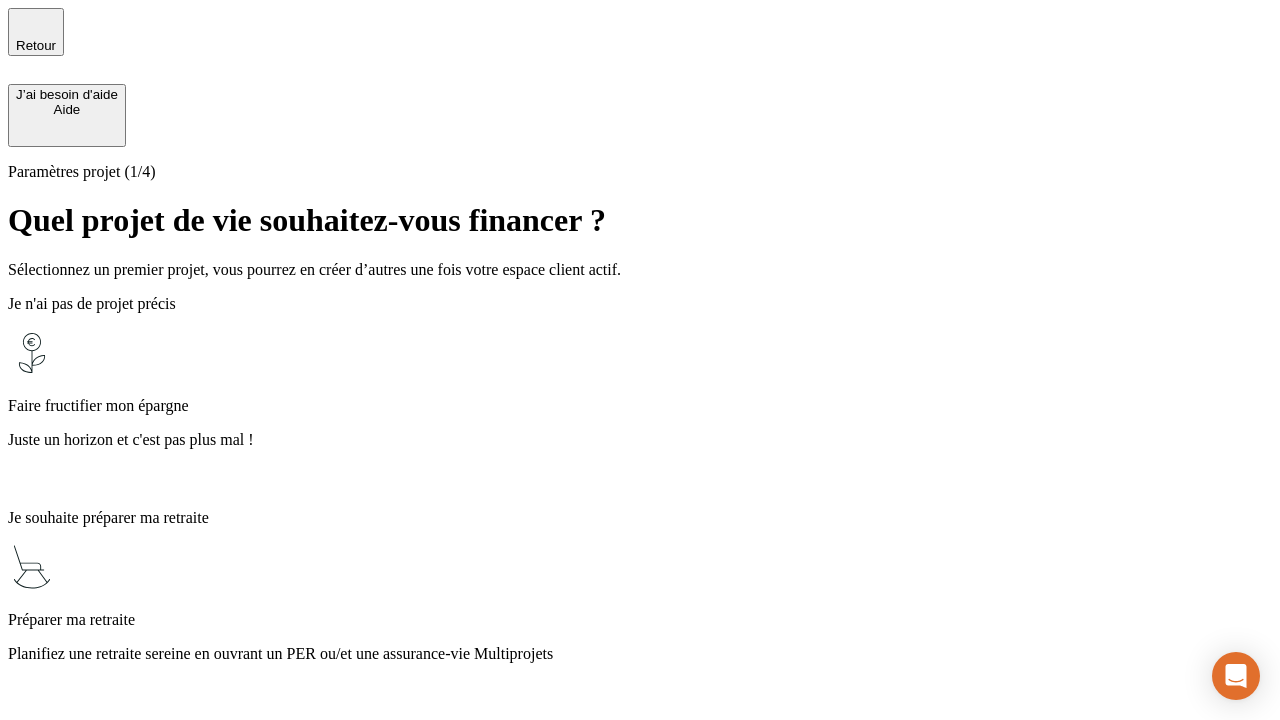 click on "Planifiez une retraite sereine en ouvrant un PER ou/et une assurance-vie Multiprojets" at bounding box center [640, 654] 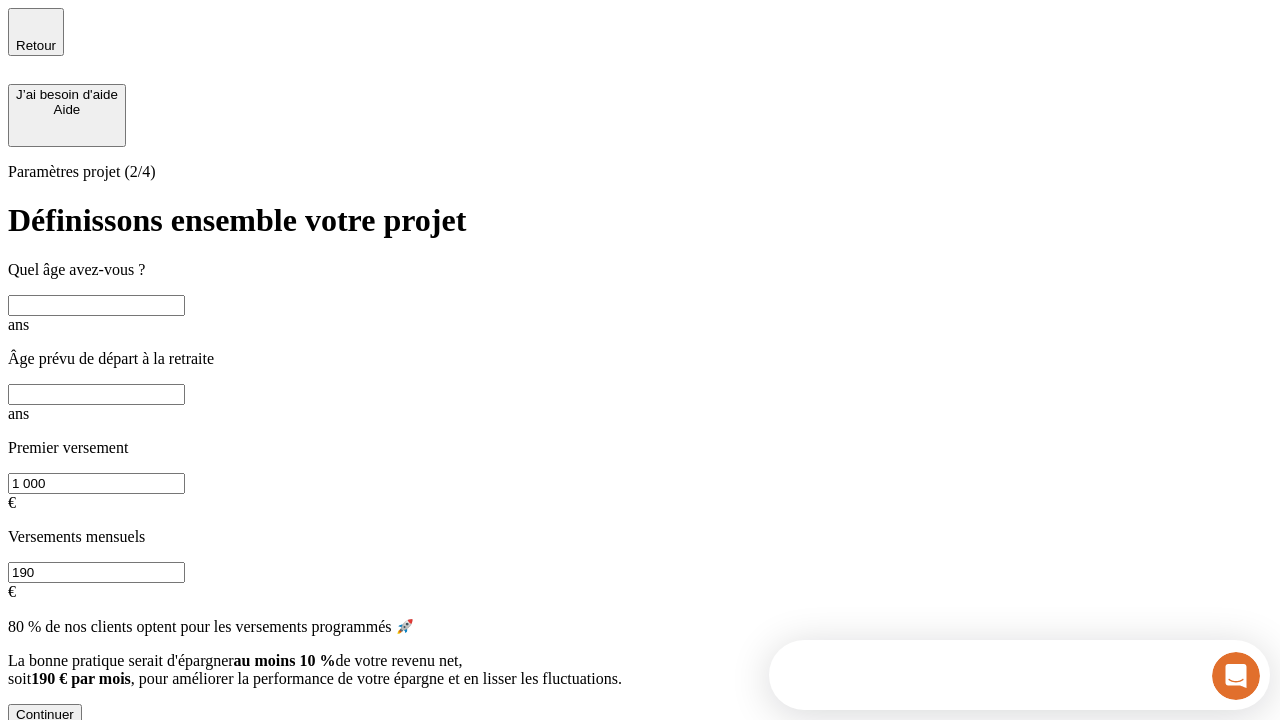 scroll, scrollTop: 0, scrollLeft: 0, axis: both 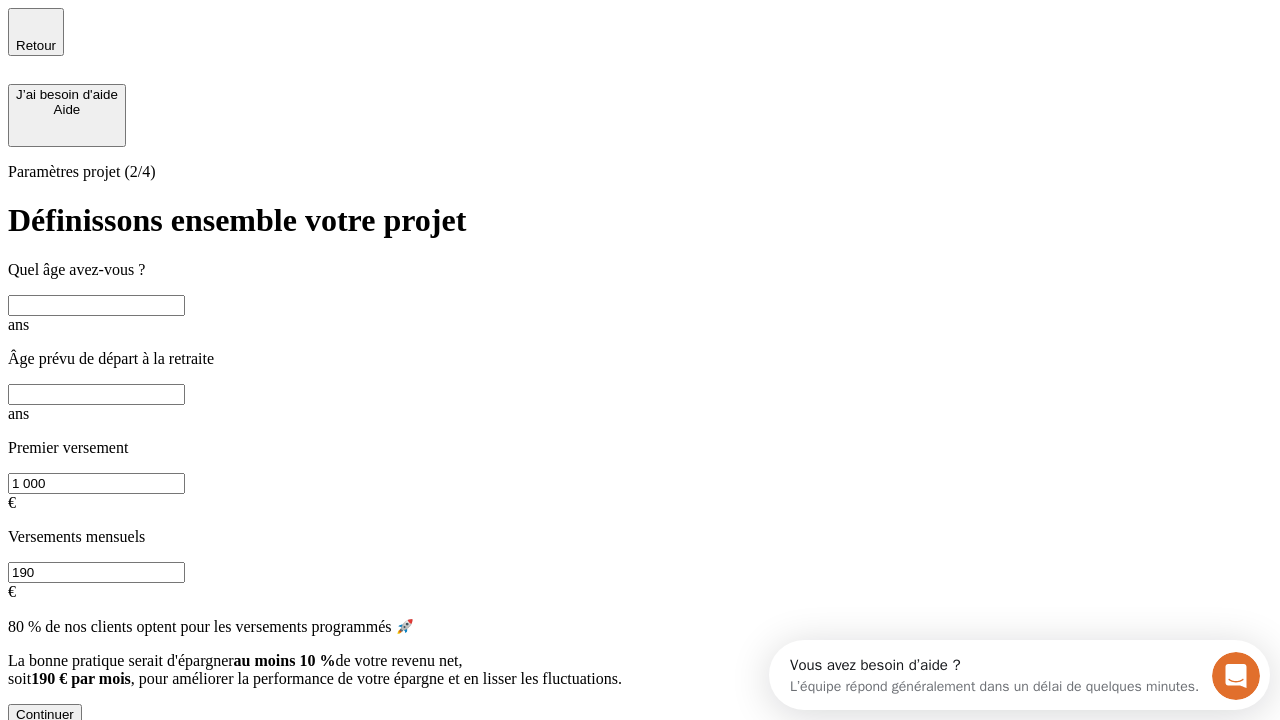 click at bounding box center (96, 305) 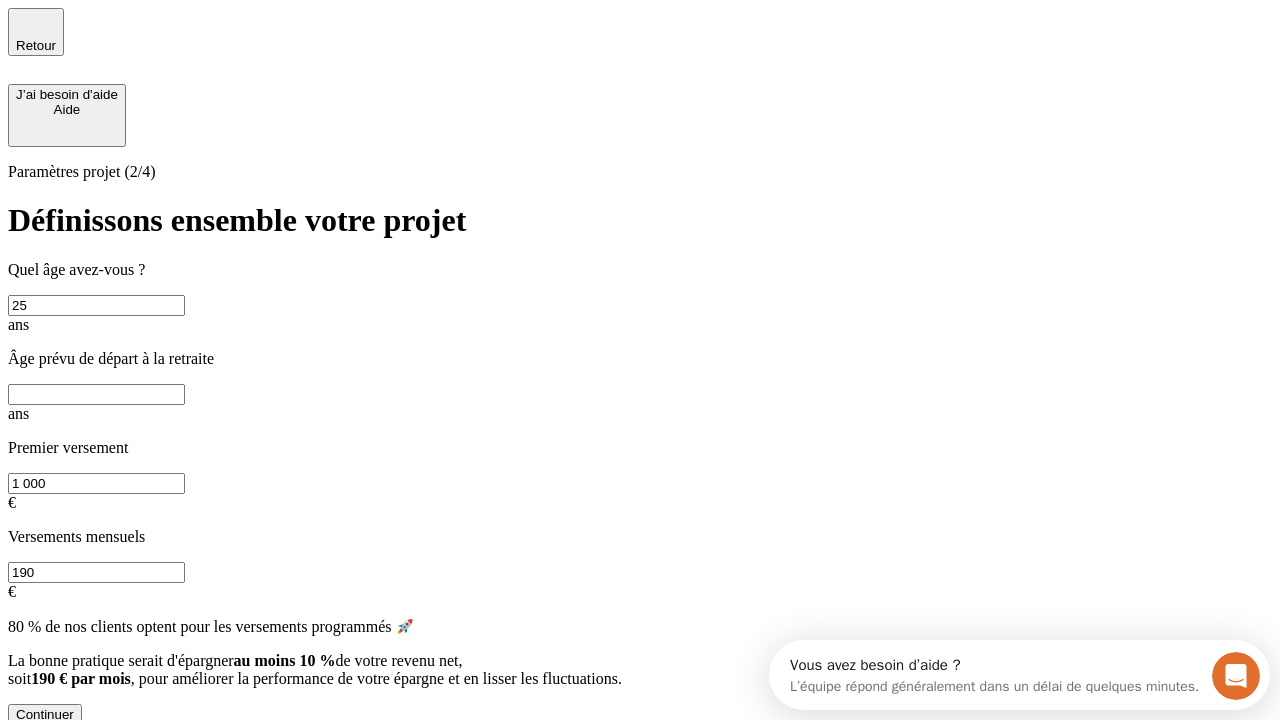 type on "25" 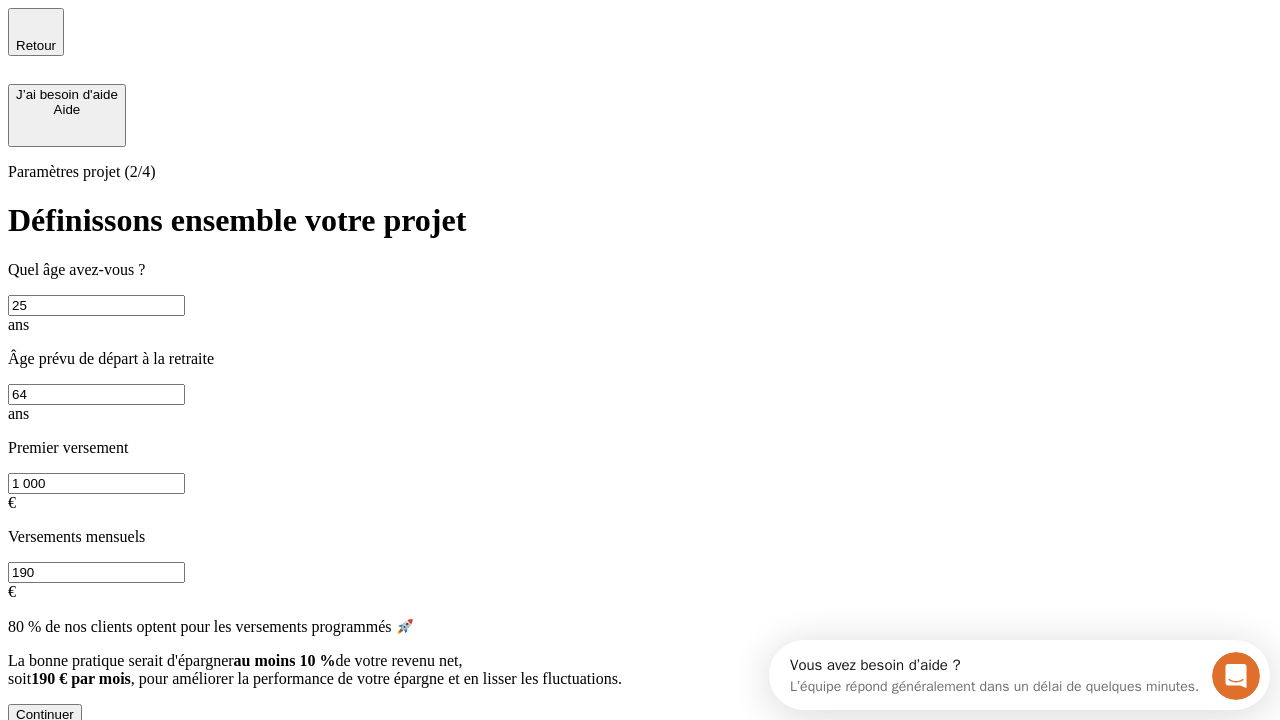 type on "64" 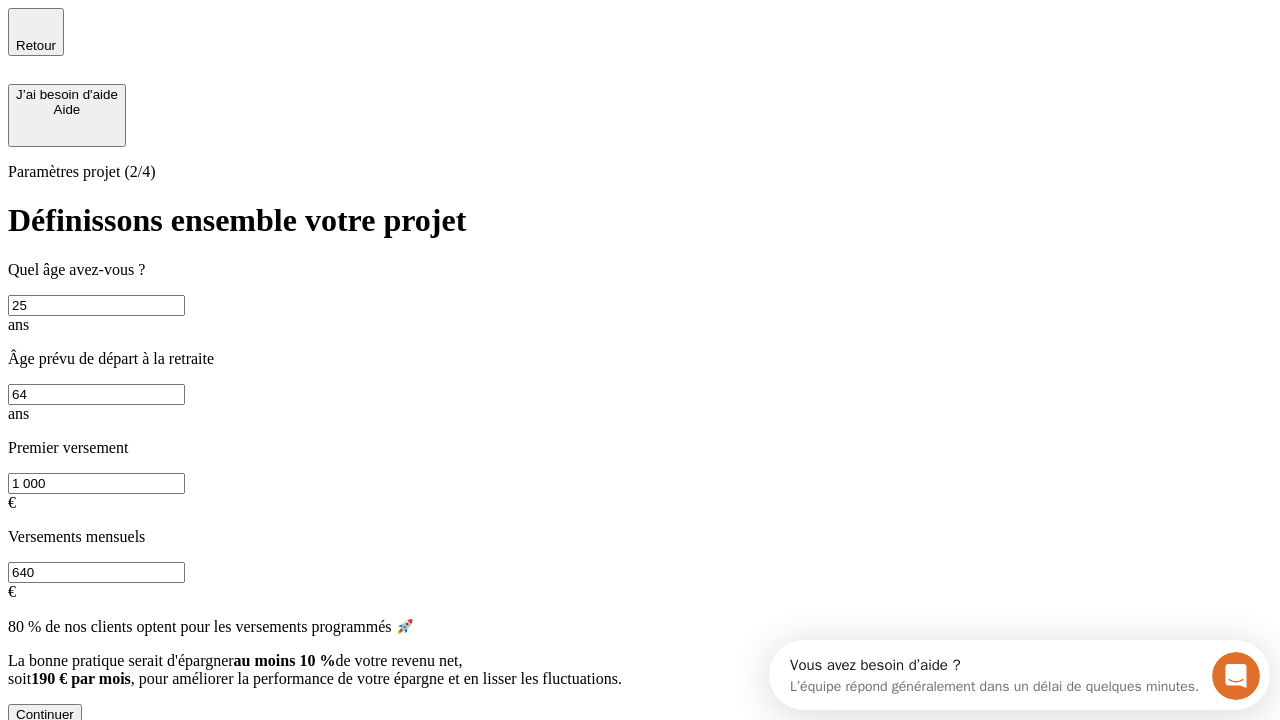 type on "640" 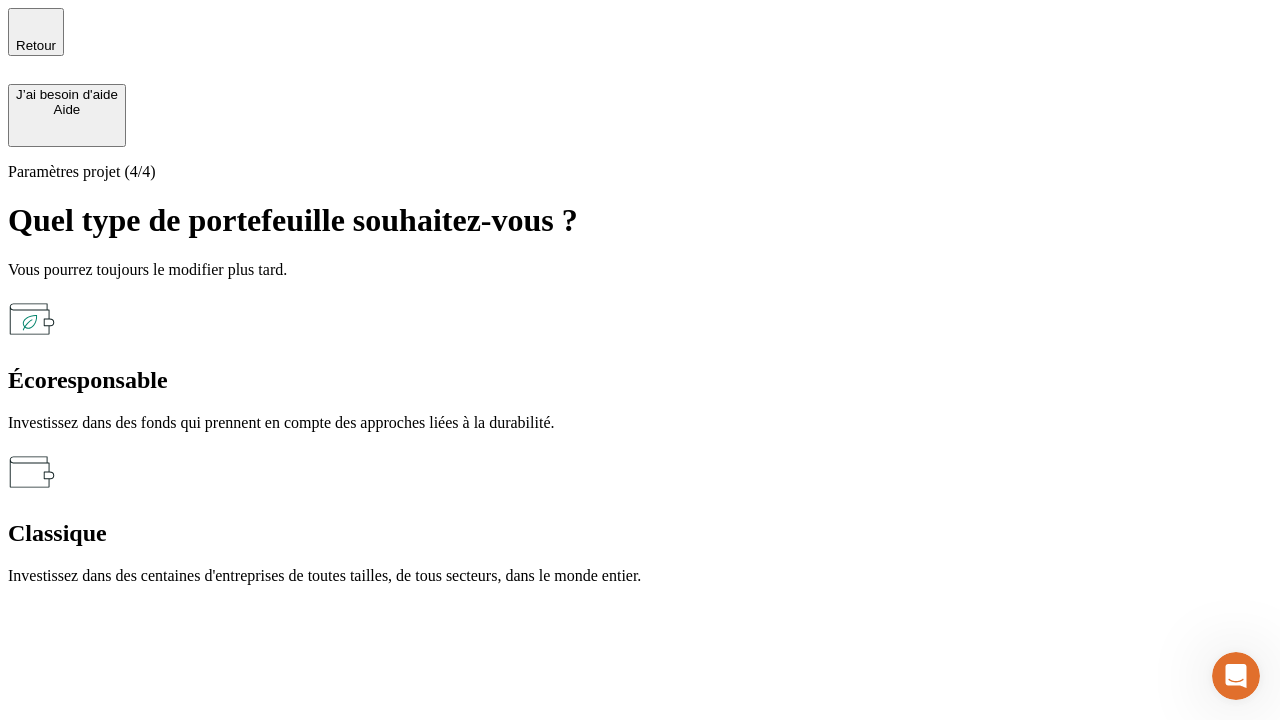 click on "Écoresponsable" at bounding box center (640, 380) 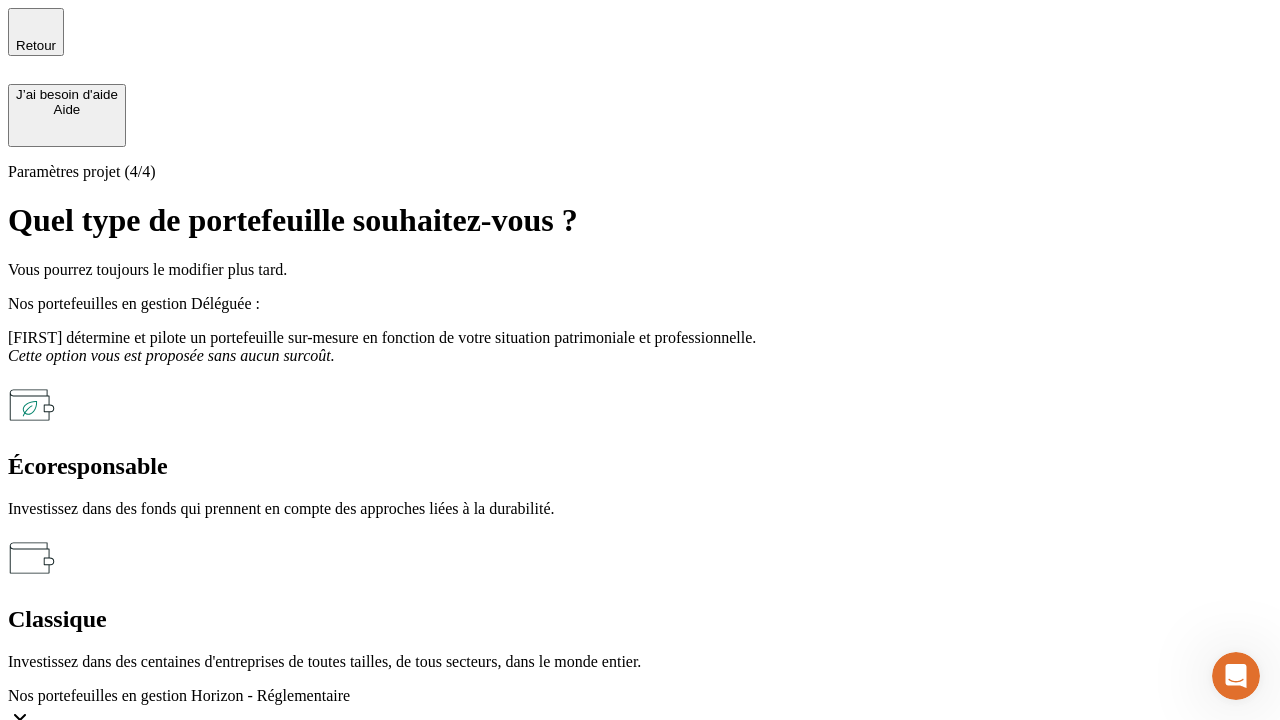 click on "Simuler mon projet" at bounding box center (72, 743) 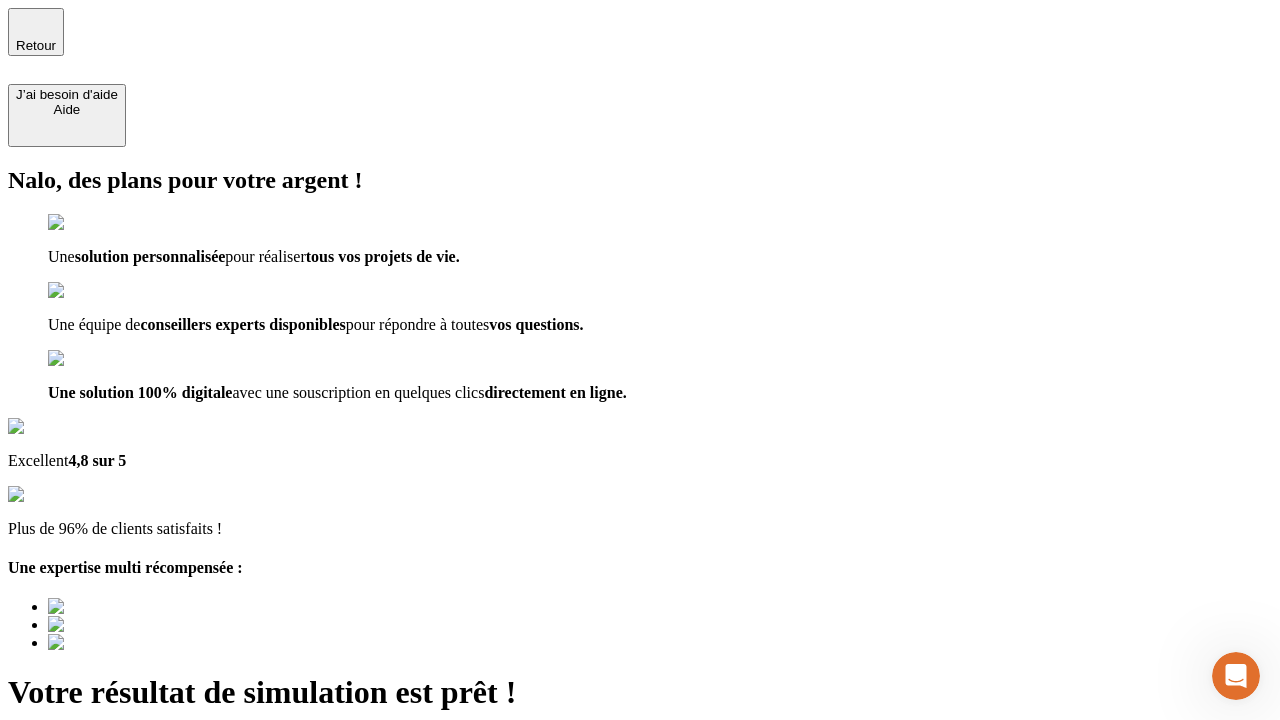 click on "Découvrir ma simulation" at bounding box center [87, 881] 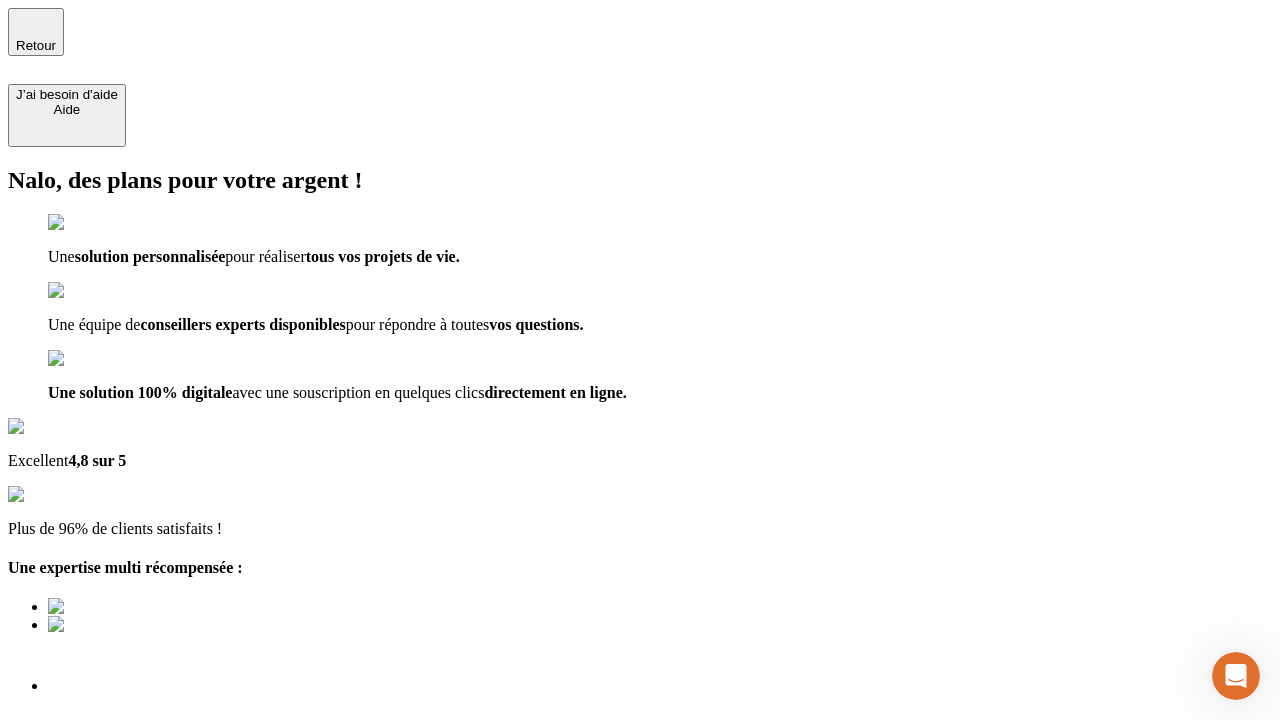 type on "testplaywright-john-retirement-3@[DOMAIN]" 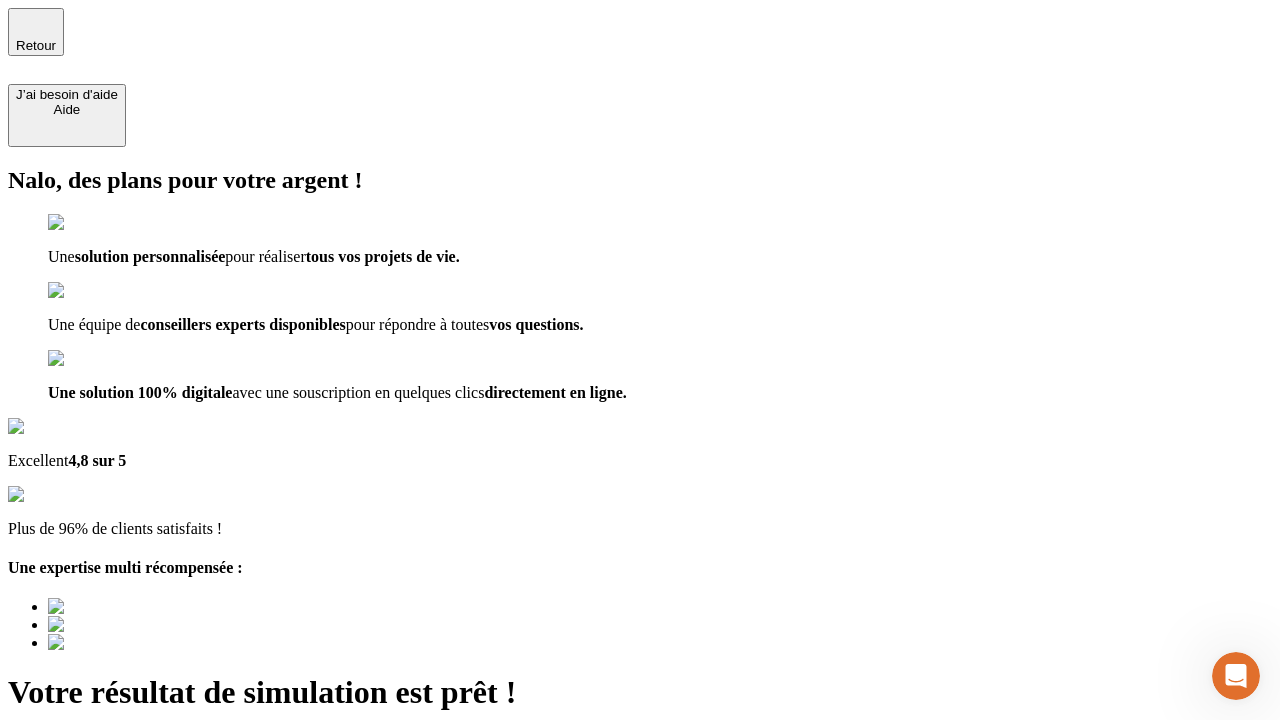 click on "Découvrir ma simulation" at bounding box center [87, 881] 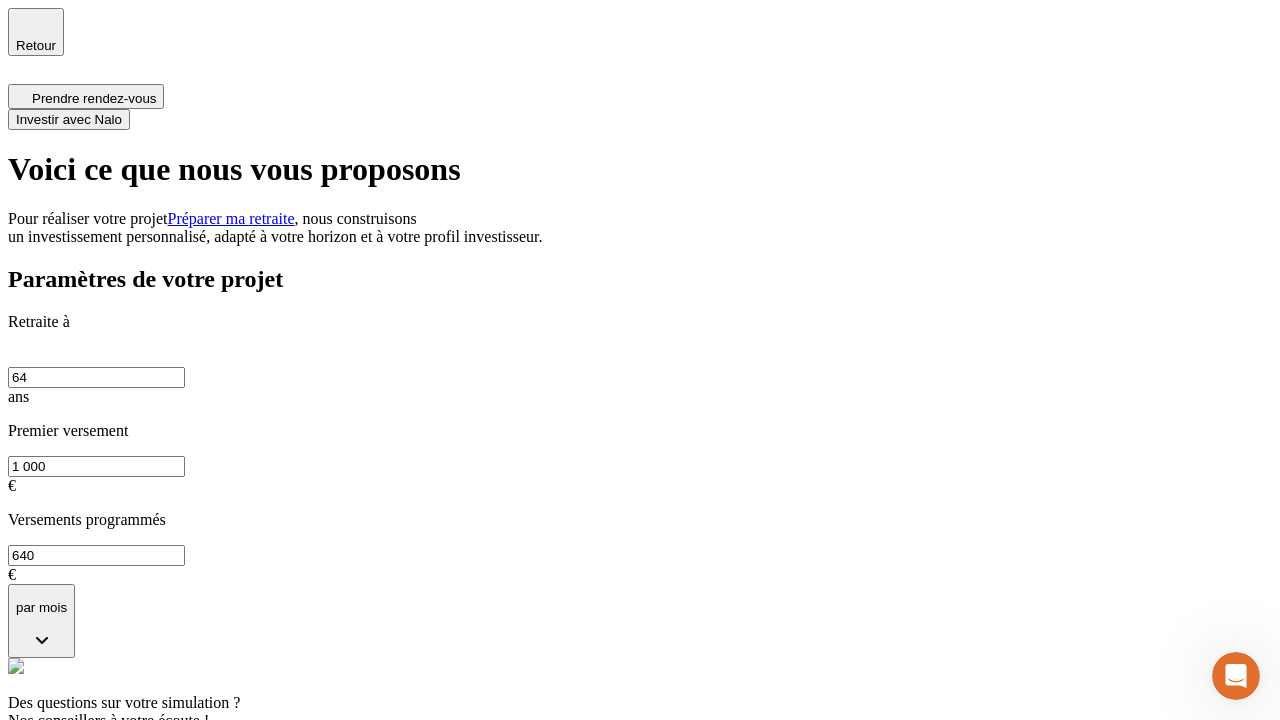 click on "Investir avec Nalo" at bounding box center (69, 119) 